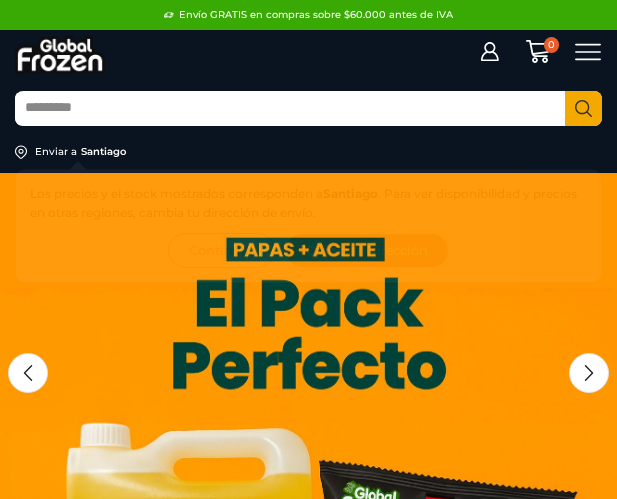 scroll, scrollTop: 0, scrollLeft: 0, axis: both 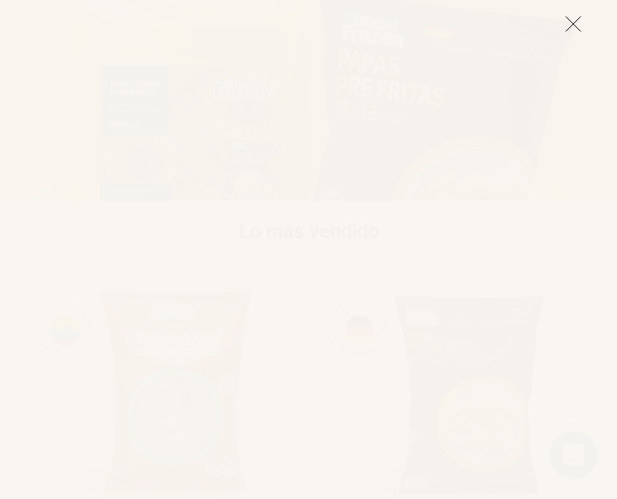 drag, startPoint x: 626, startPoint y: 29, endPoint x: 629, endPoint y: 47, distance: 18.248287 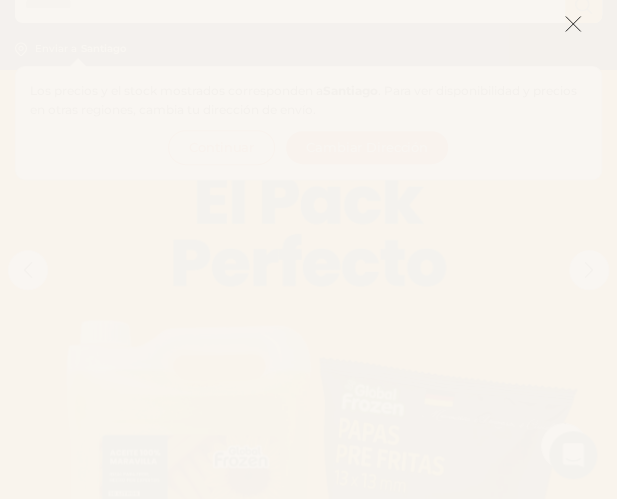 scroll, scrollTop: 0, scrollLeft: 0, axis: both 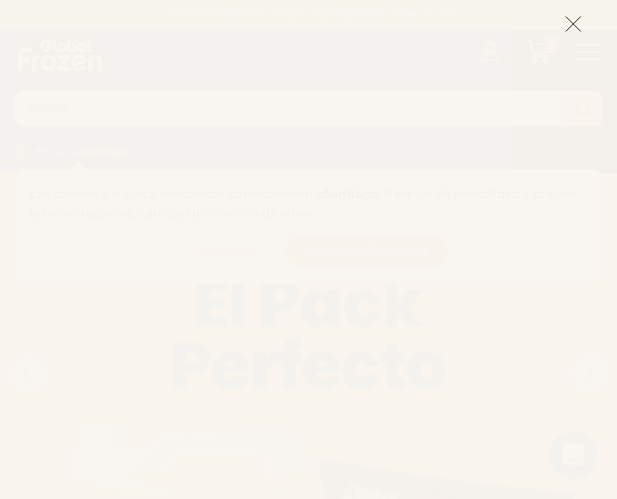 click 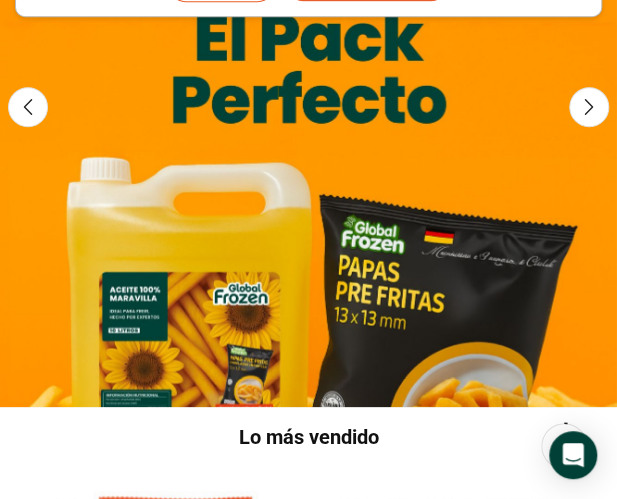 scroll, scrollTop: 300, scrollLeft: 0, axis: vertical 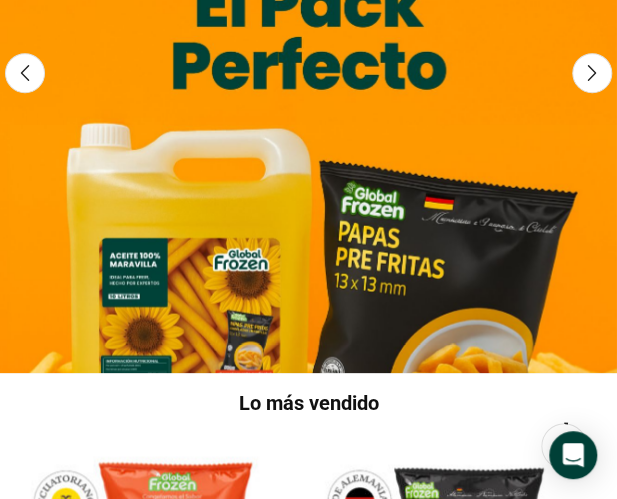 click at bounding box center [308, 123] 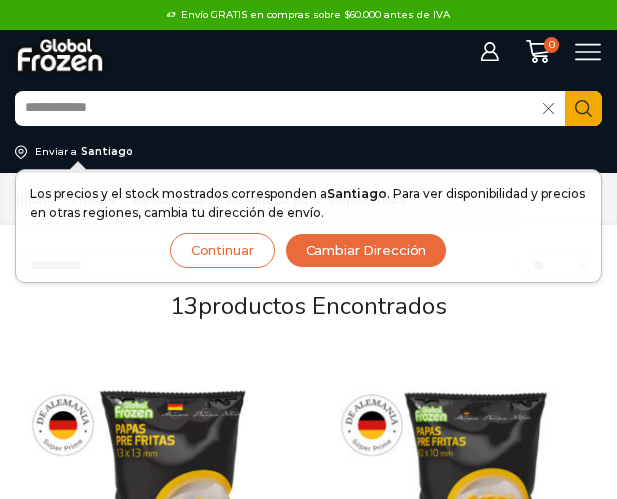 scroll, scrollTop: 0, scrollLeft: 0, axis: both 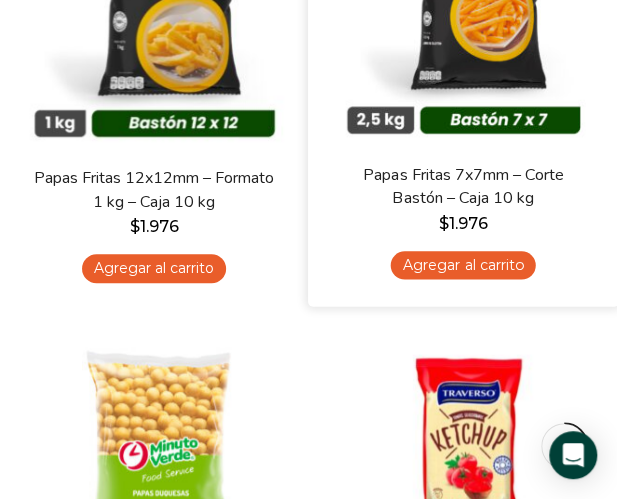 click at bounding box center (463, 7) 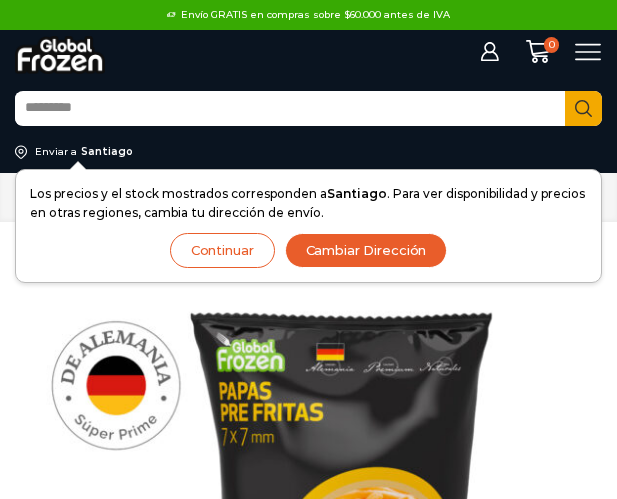 scroll, scrollTop: 1, scrollLeft: 0, axis: vertical 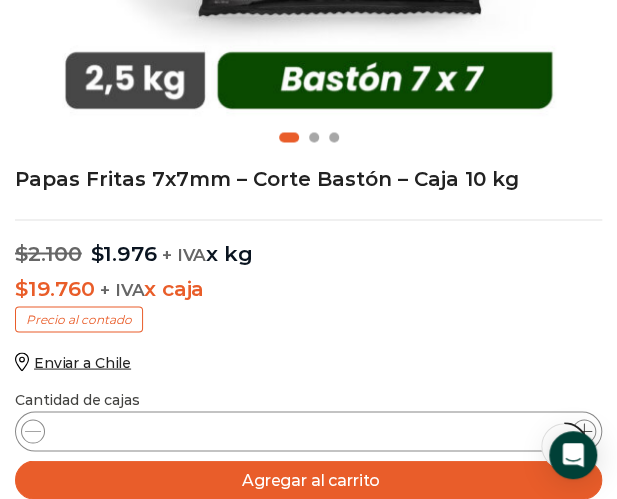 click 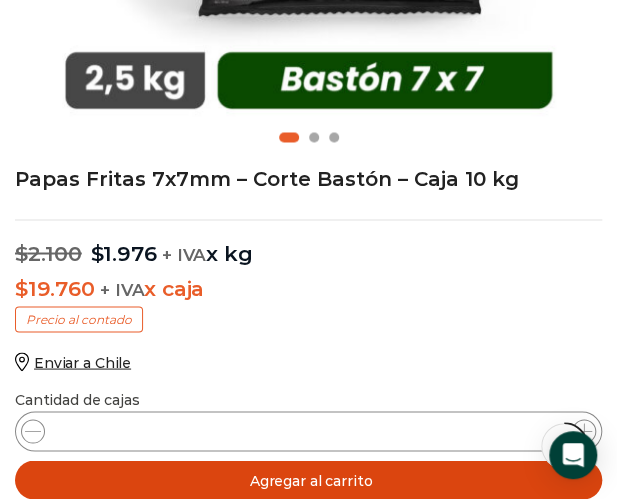 click on "Agregar al carrito" at bounding box center [308, 479] 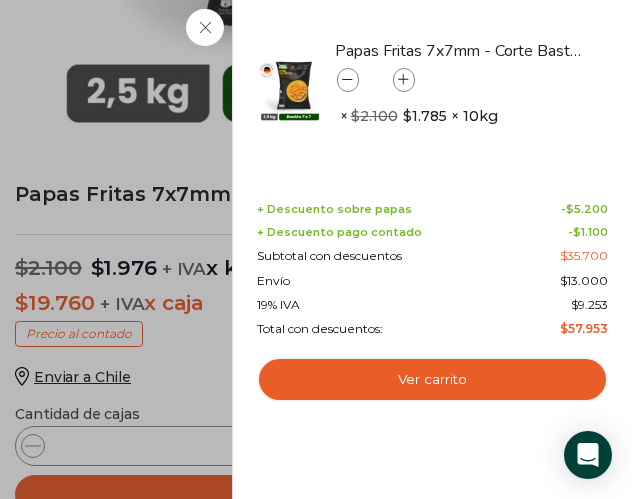 click on "2
Carrito
2
2
Shopping Cart
*" at bounding box center [552, -645] 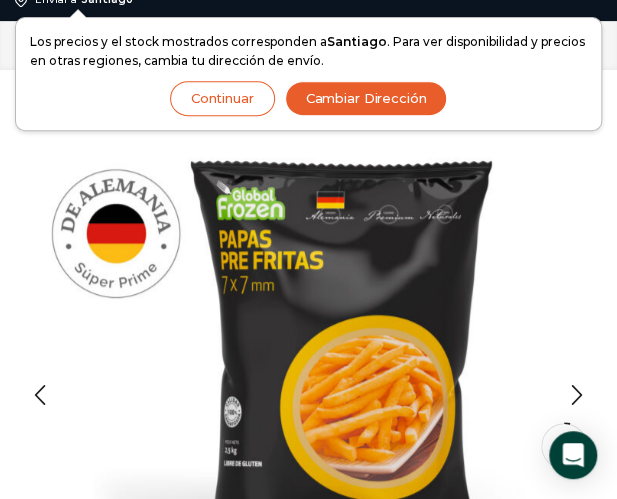 scroll, scrollTop: 146, scrollLeft: 0, axis: vertical 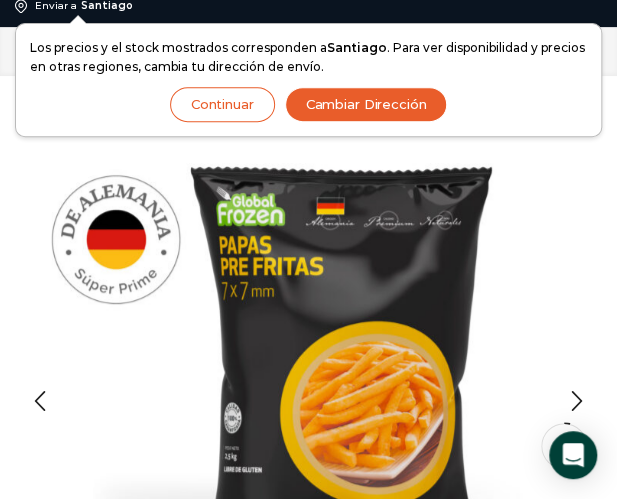 click on "Continuar" at bounding box center (222, 104) 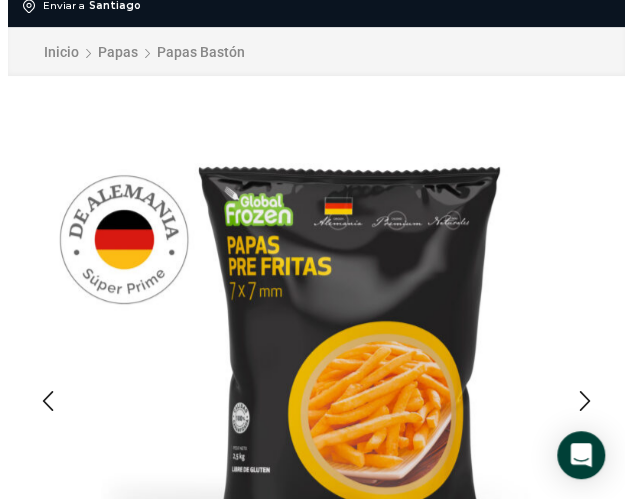 scroll, scrollTop: 0, scrollLeft: 0, axis: both 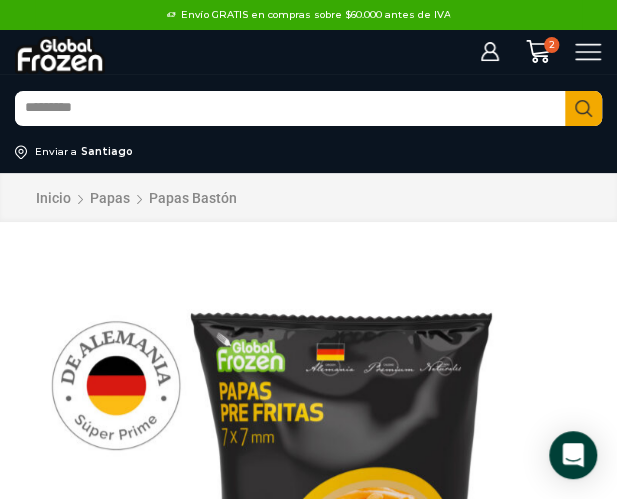 click 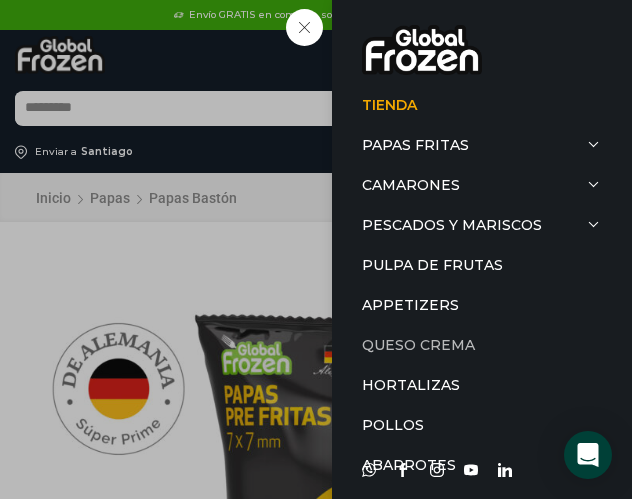 click on "Queso Crema" at bounding box center (482, 345) 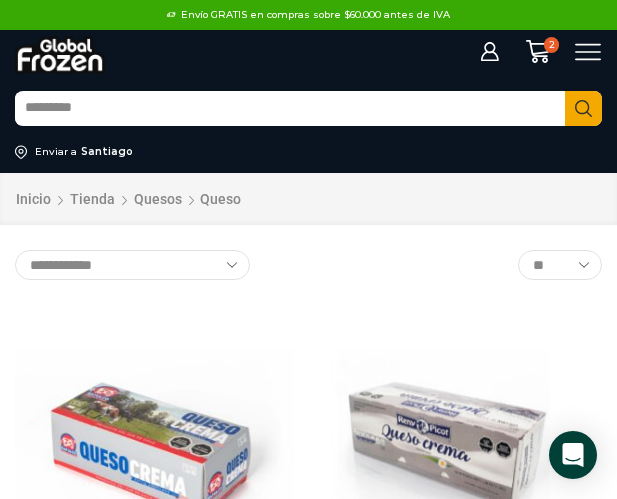 scroll, scrollTop: 0, scrollLeft: 0, axis: both 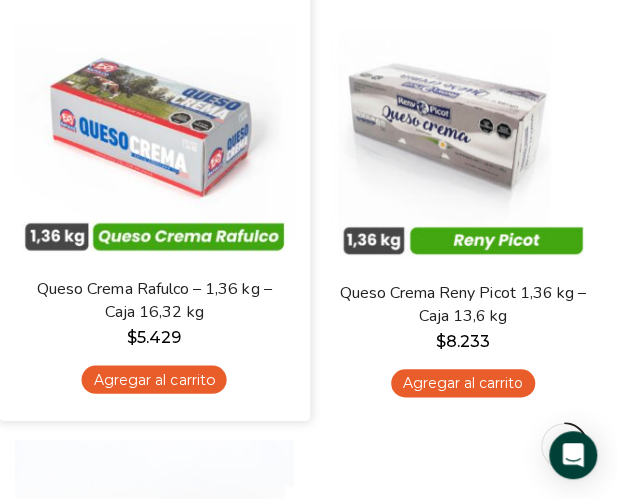 click on "Agregar al carrito" at bounding box center (154, 379) 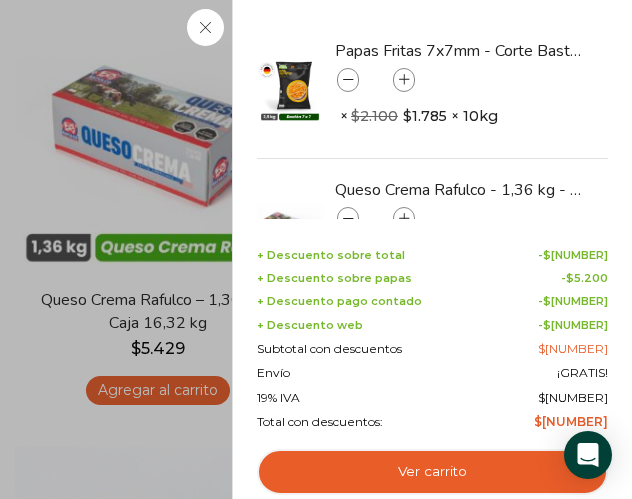 click on "3
Carrito
3
3
Shopping Cart
*" at bounding box center [552, -268] 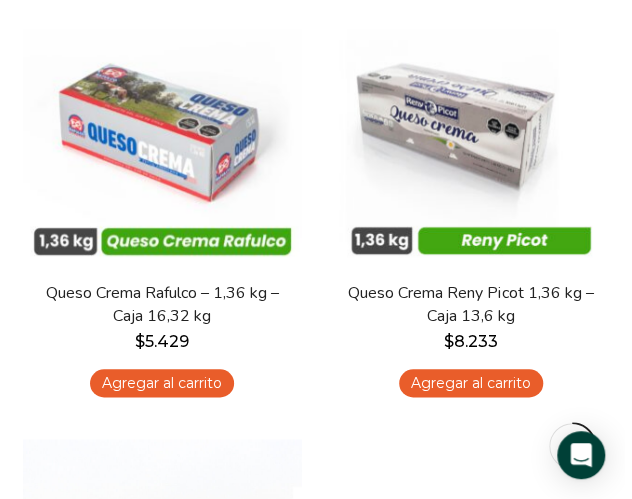 scroll, scrollTop: 0, scrollLeft: 0, axis: both 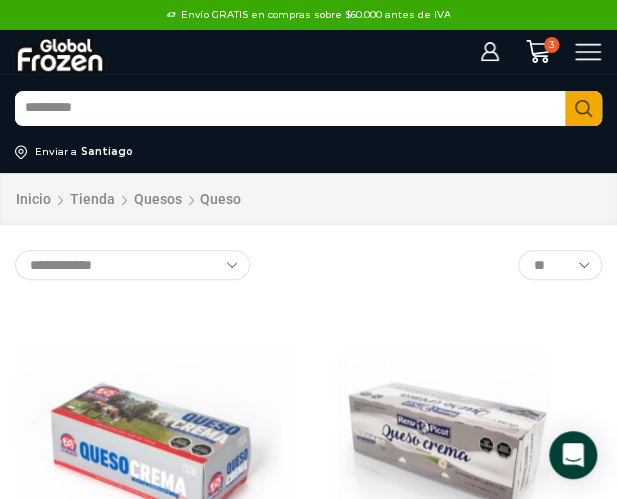 click 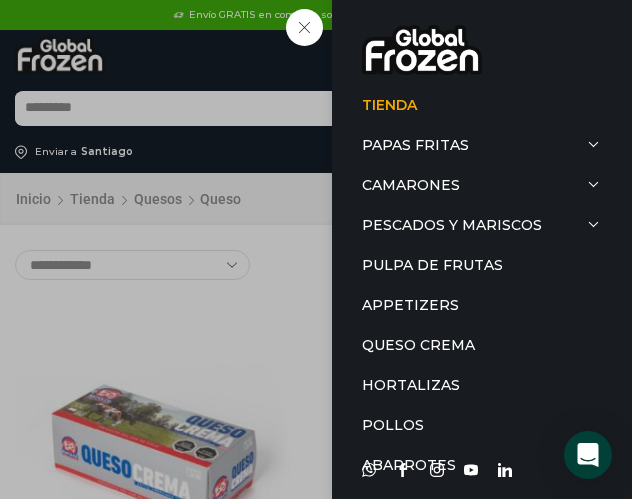 click on "Tienda
Papas Fritas
Papas Bastón
Papas Especiales
Camarones
Camarones Crudos Pelados sin Vena
Camarones Crudos con Cáscara
Camarones Cocidos Pelados
Camarones Cocidos Pelados sin Vena
Camarones Apanados
Camarones Enteros
Pescados y Mariscos
Atún
Calamar
Centolla
Jaiba
Kanikama
Merluza
Ostión
Pangasius
Pulpo
Salmón
Surtido de Mariscos
Tilapia
Pulpa de Frutas
Appetizers
Queso Crema
Hortalizas
Pollos
Abarrotes
Aceite
Salsas
Soya
Vinagre
Descuentos
Whatsapp
Facebook
Instagram
Youtube
Linkedin" at bounding box center (482, 249) 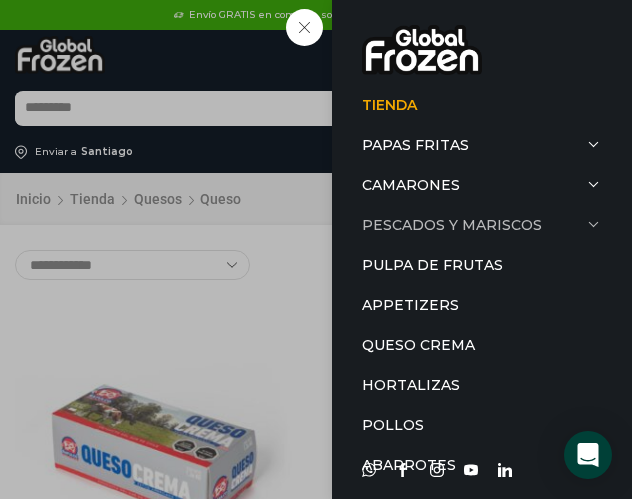 click on "Pescados y Mariscos" at bounding box center [482, 225] 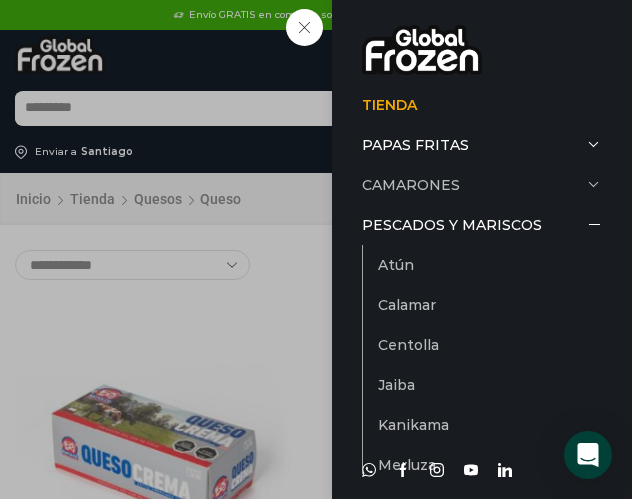 click on "Camarones" at bounding box center [482, 185] 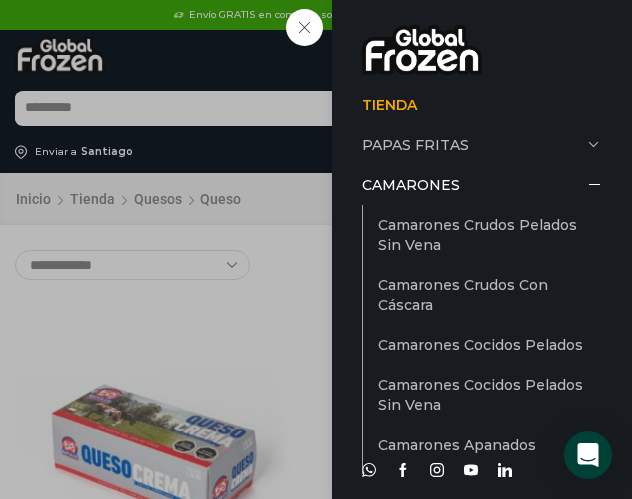 click at bounding box center [595, 145] 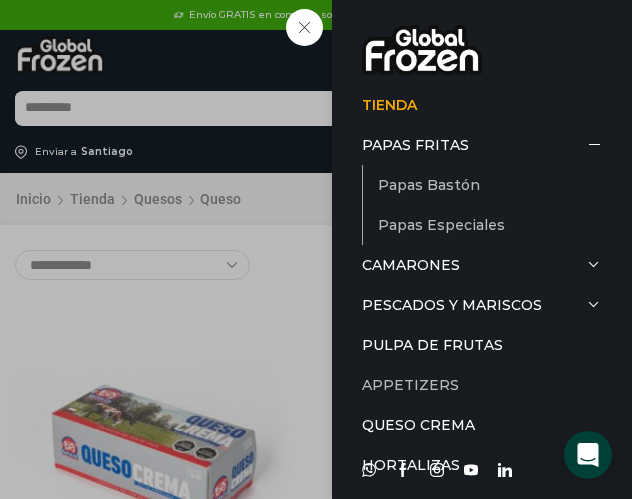 click on "Appetizers" at bounding box center (482, 385) 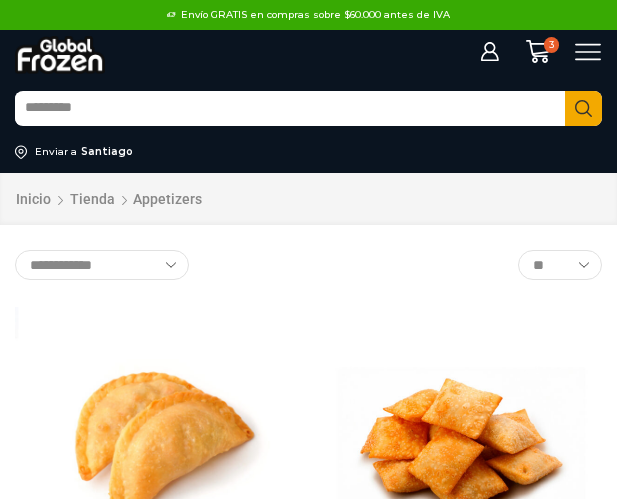 scroll, scrollTop: 0, scrollLeft: 0, axis: both 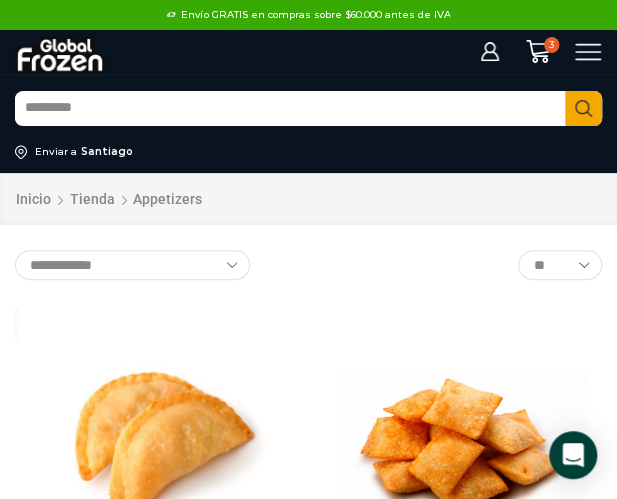 click 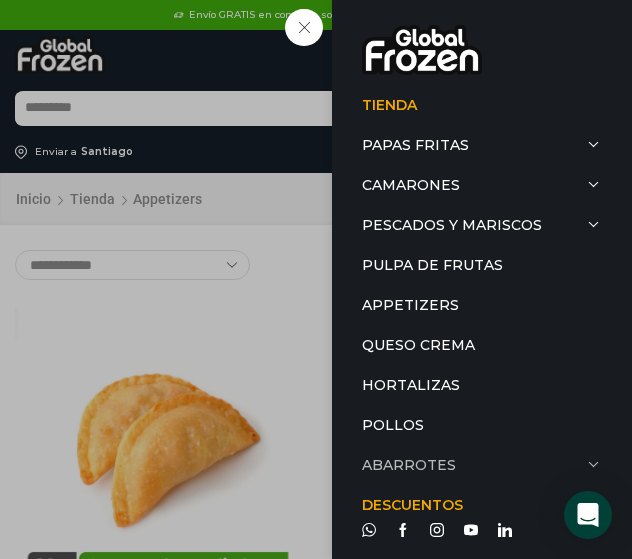 click on "Abarrotes" at bounding box center [482, 465] 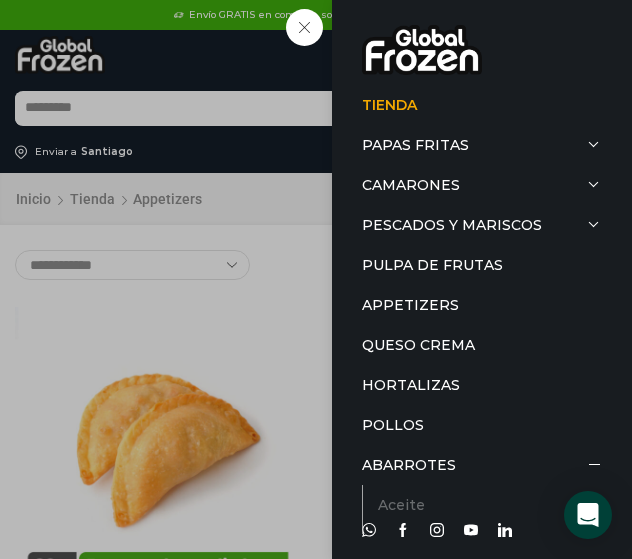 click on "Aceite" at bounding box center (490, 505) 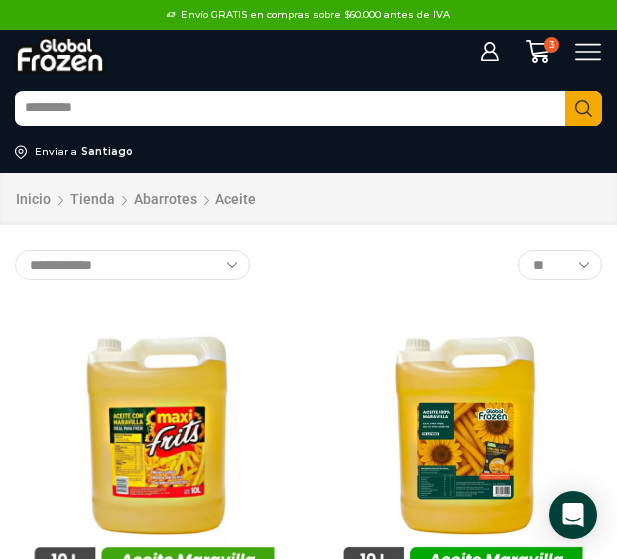 scroll, scrollTop: 0, scrollLeft: 0, axis: both 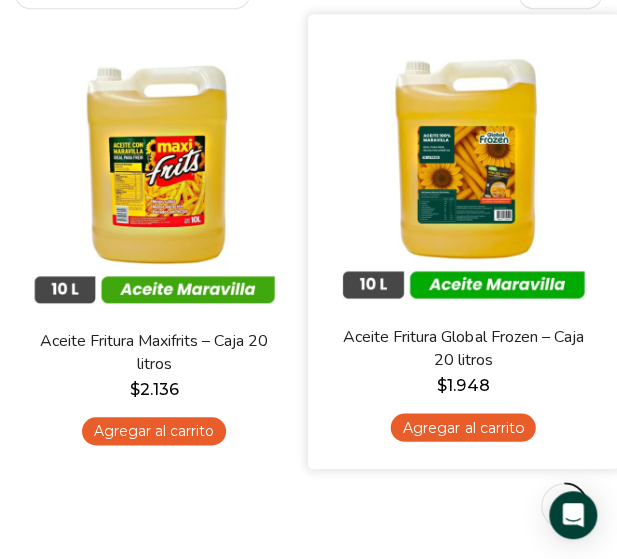 click on "Agregar al carrito" at bounding box center (462, 427) 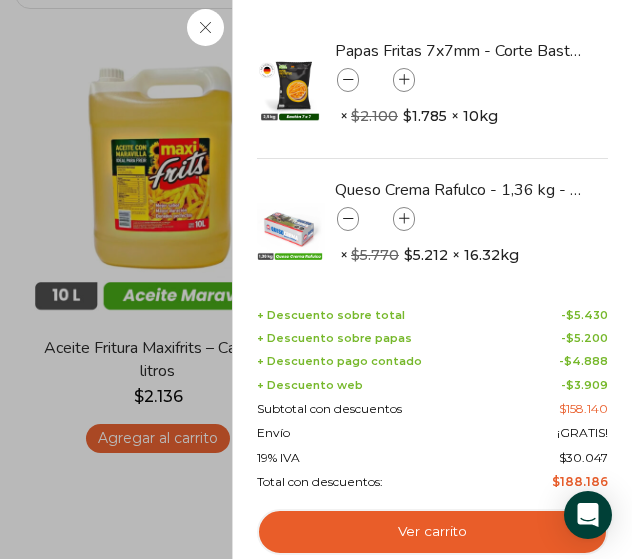 click on "4
Carrito
4
4
Shopping Cart
*" at bounding box center [552, -220] 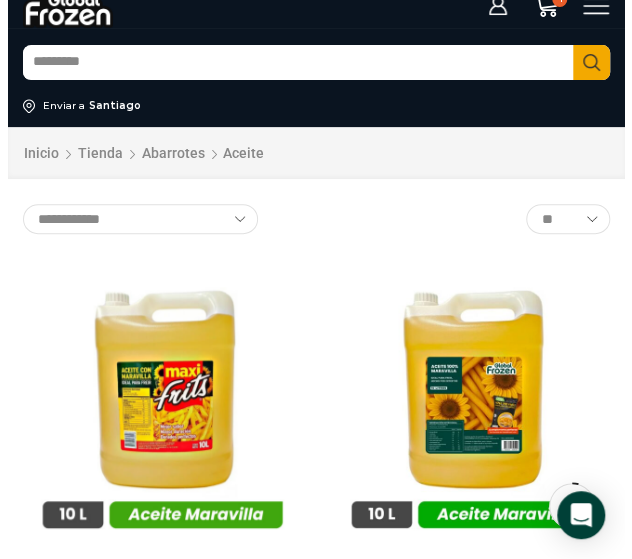 scroll, scrollTop: 0, scrollLeft: 0, axis: both 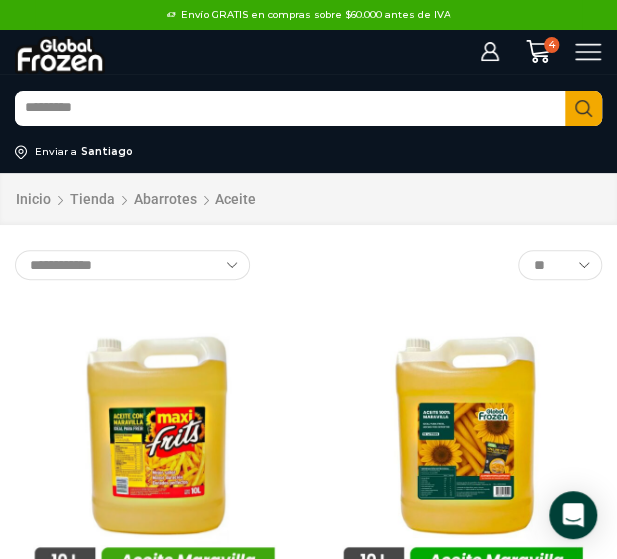 click 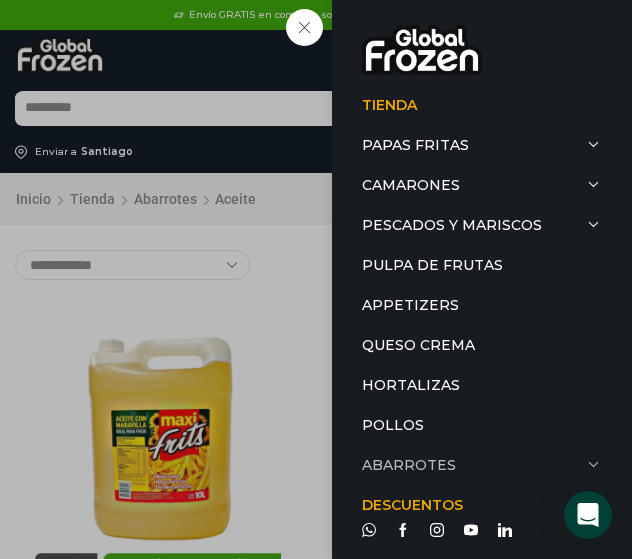click at bounding box center (595, 465) 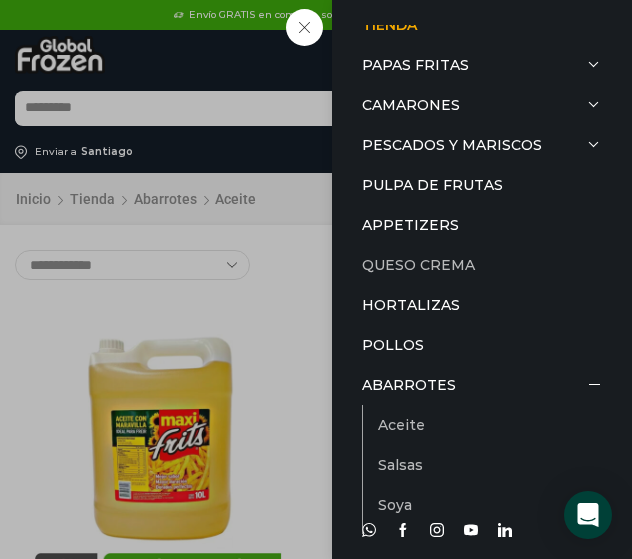 scroll, scrollTop: 160, scrollLeft: 0, axis: vertical 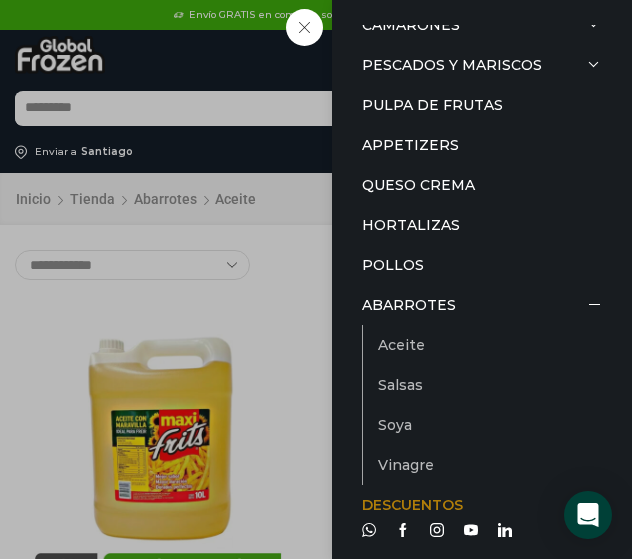 click on "Descuentos" at bounding box center (482, 505) 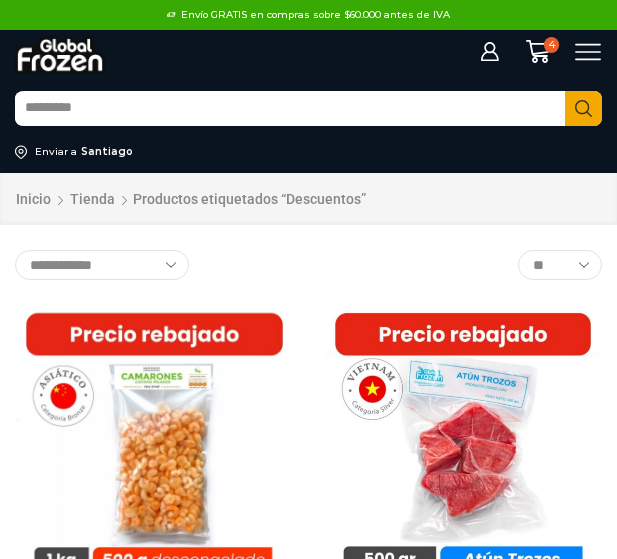 scroll, scrollTop: 0, scrollLeft: 0, axis: both 